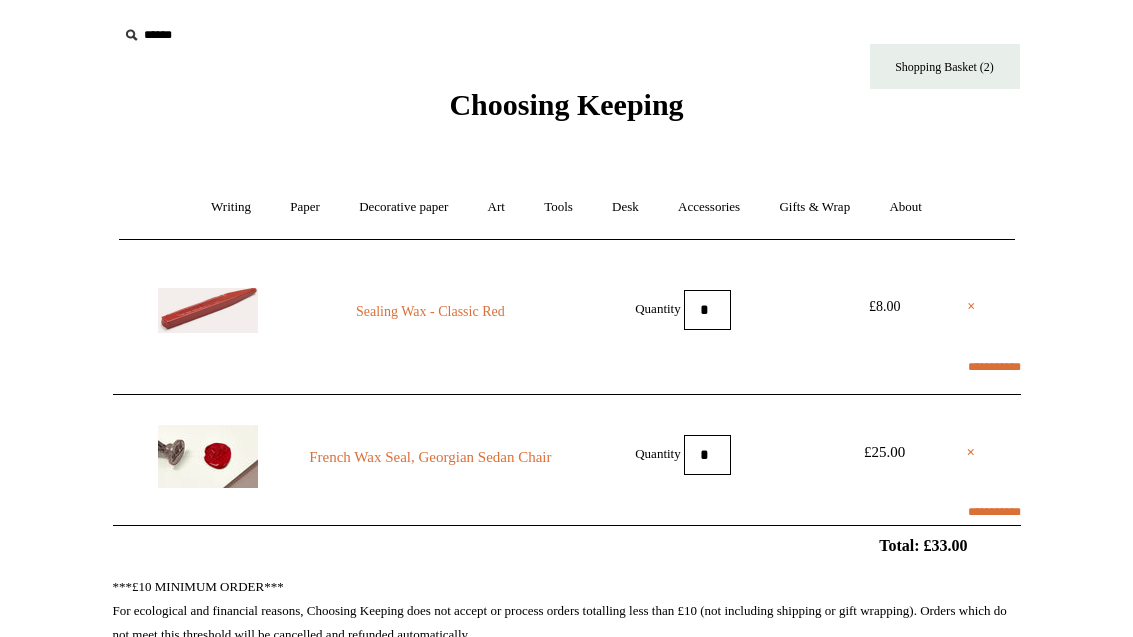 select on "**********" 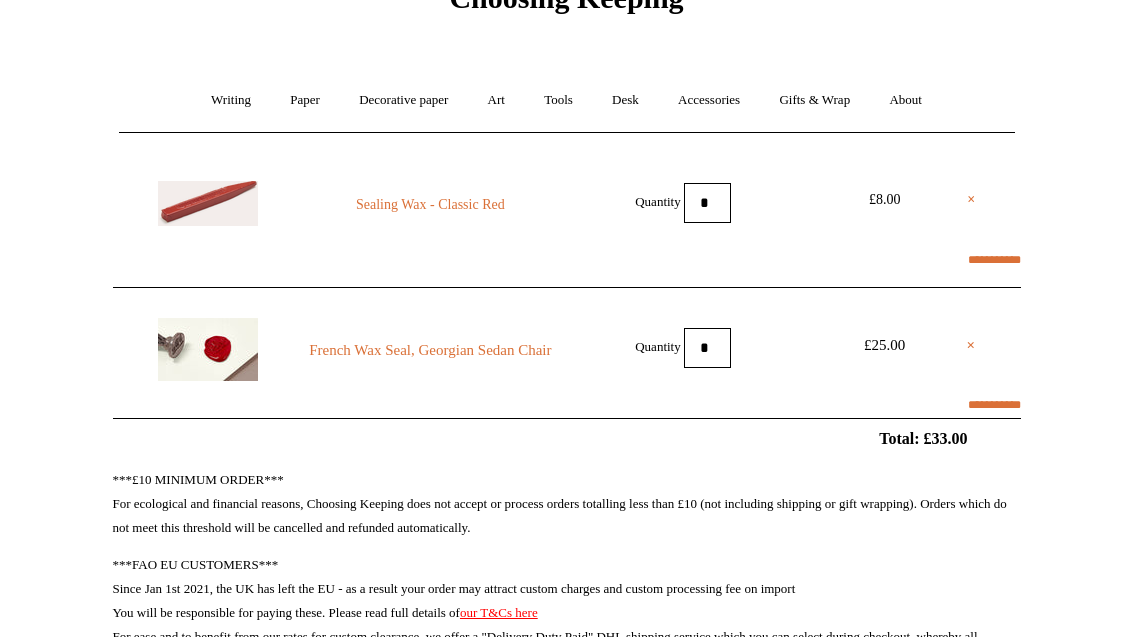 select on "**********" 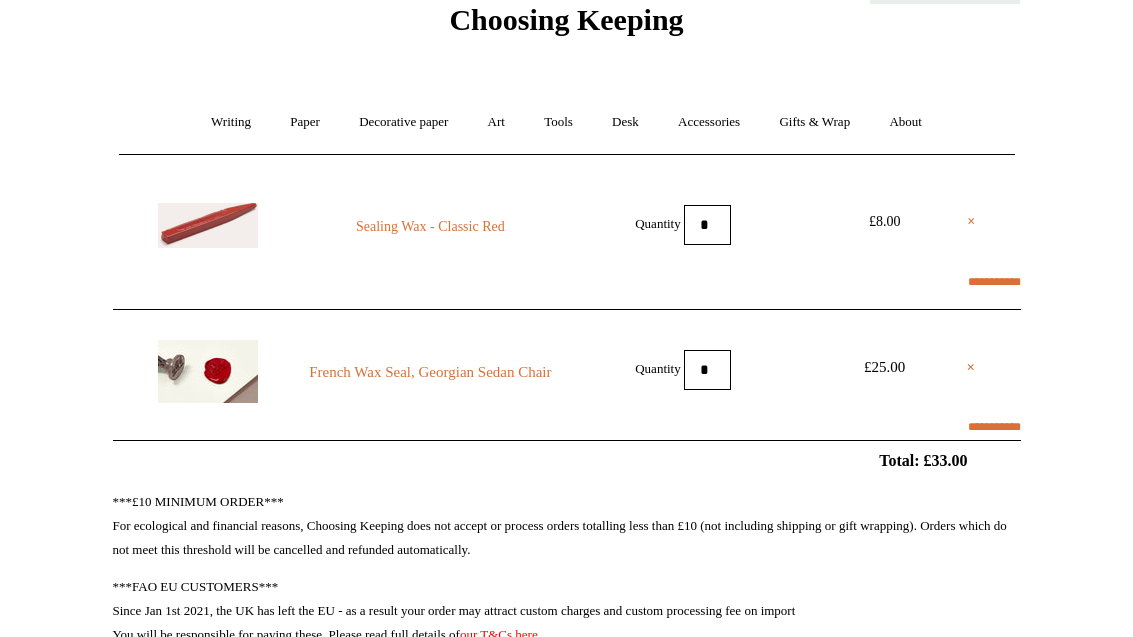 select on "*******" 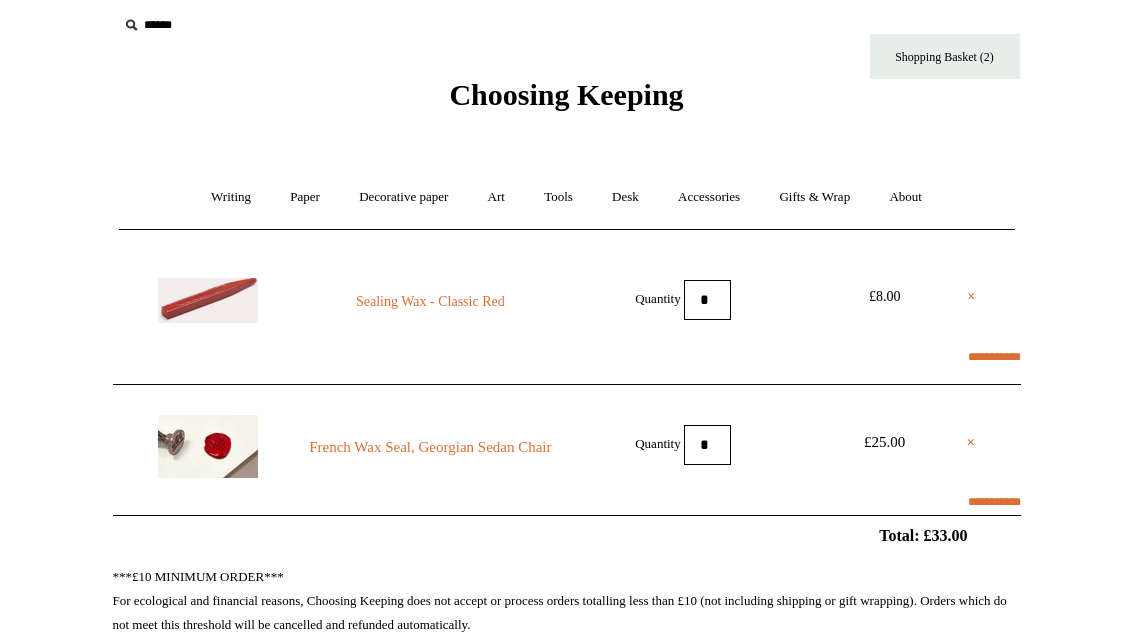 scroll, scrollTop: 9, scrollLeft: 0, axis: vertical 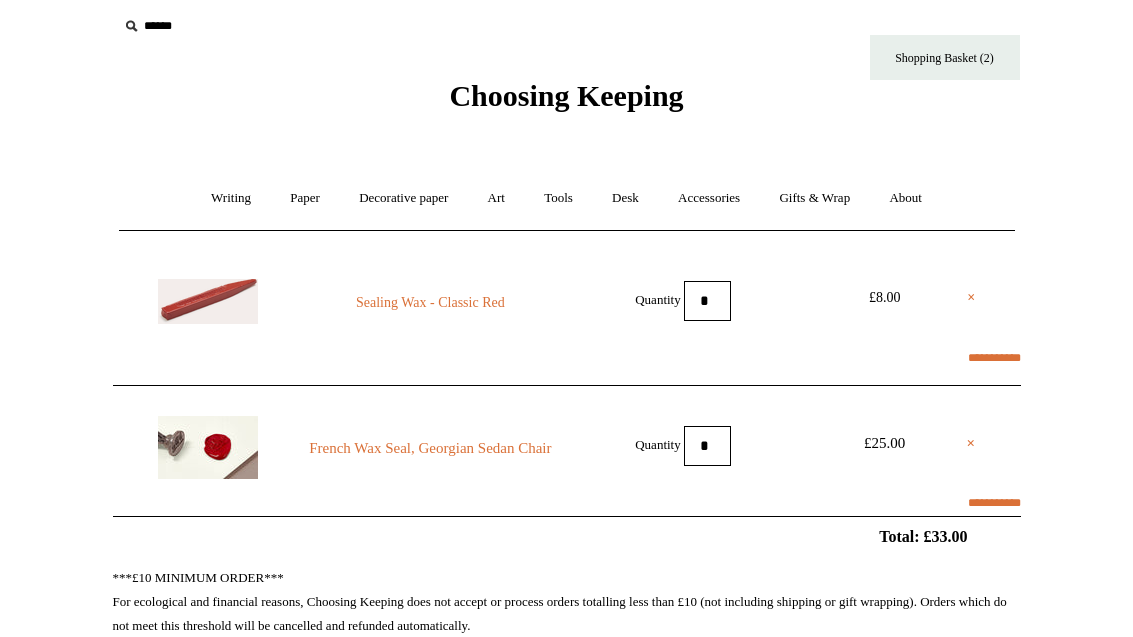 click on "Art +" at bounding box center [496, 198] 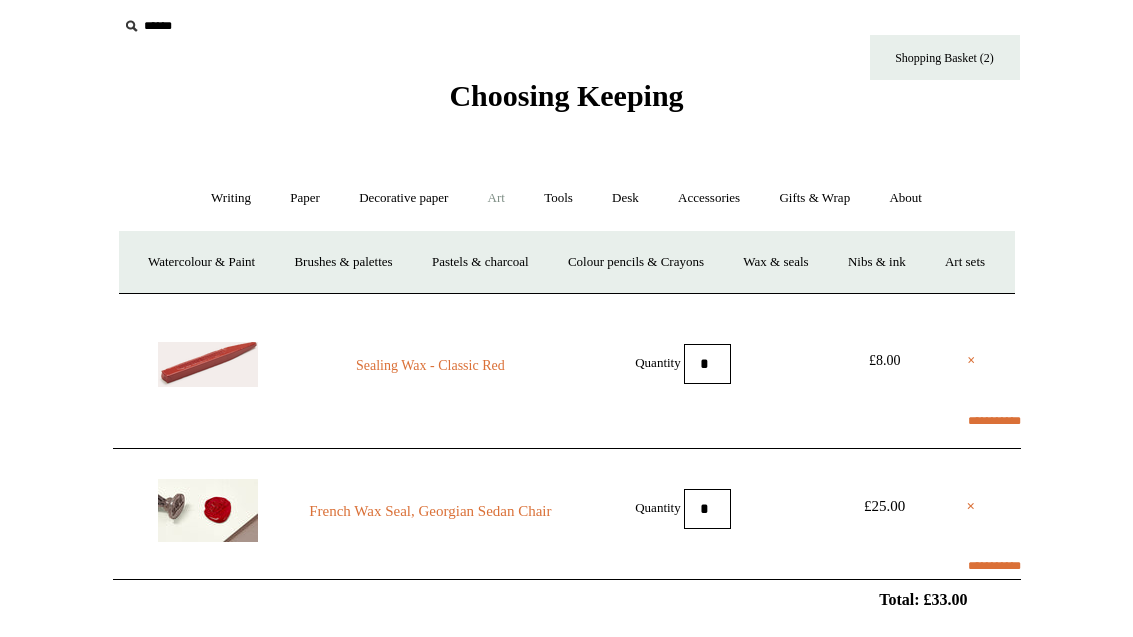 click on "Wax & seals" at bounding box center (775, 262) 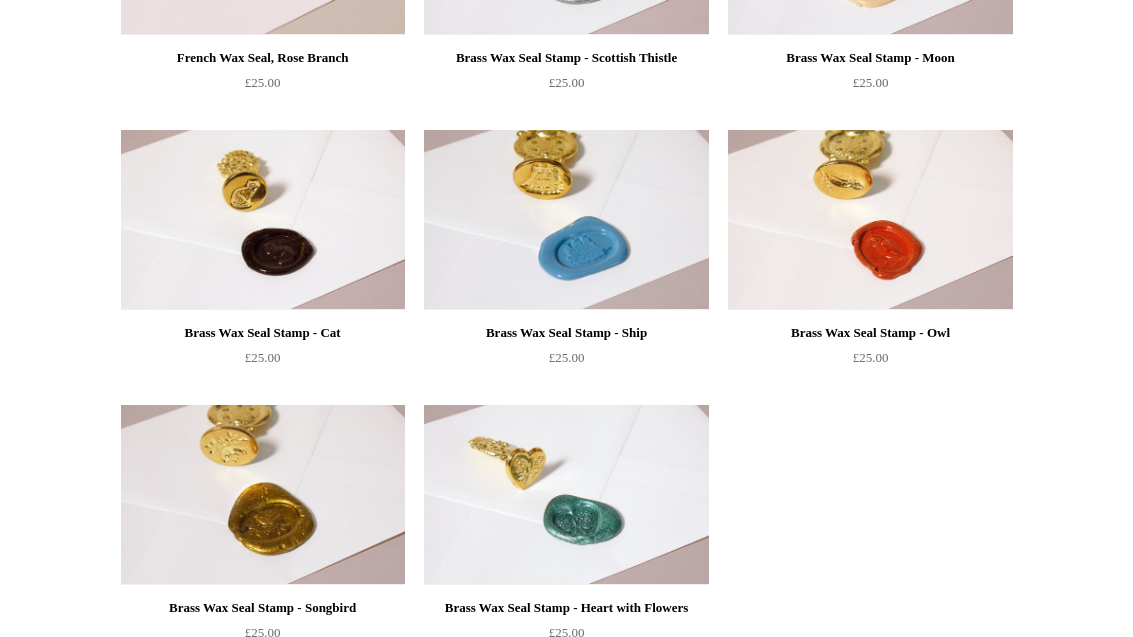 scroll, scrollTop: 1513, scrollLeft: 0, axis: vertical 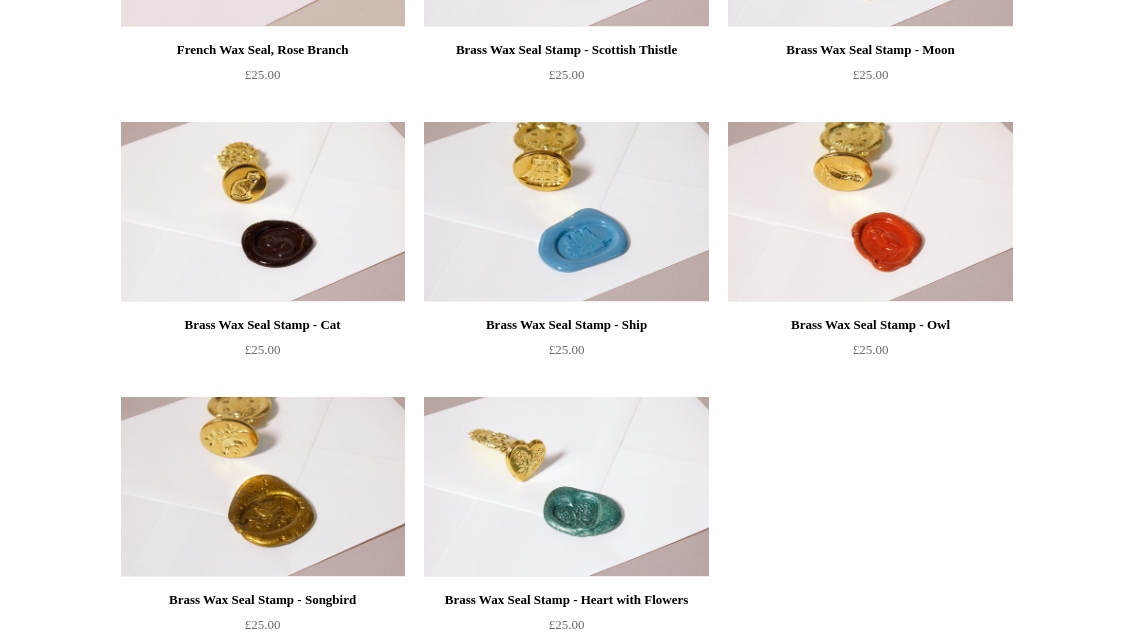 click at bounding box center (566, 212) 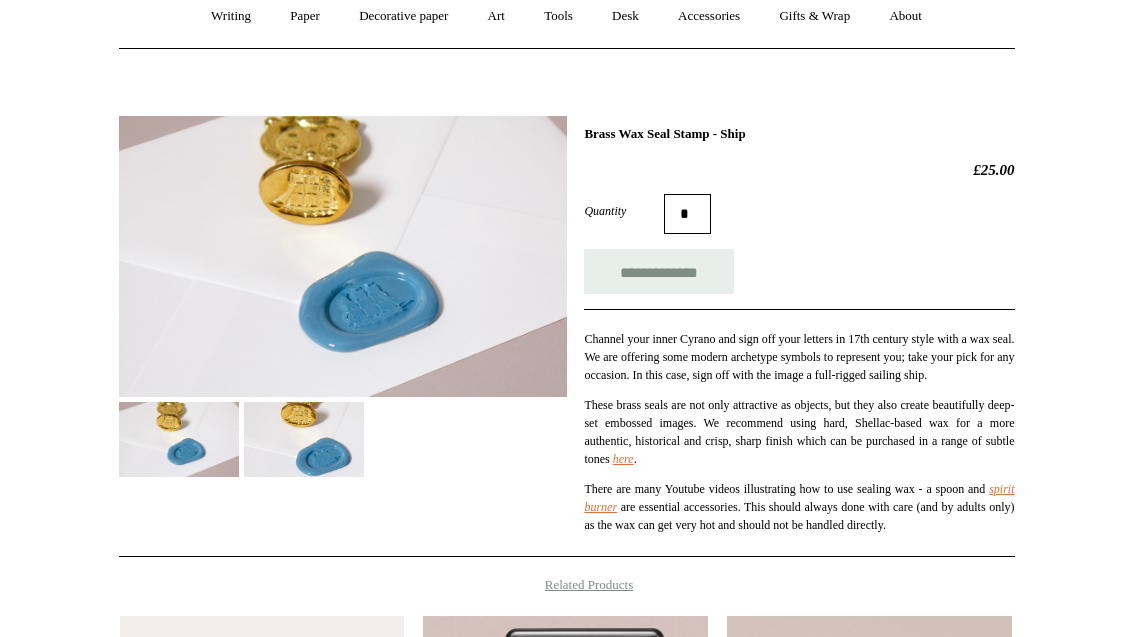scroll, scrollTop: 191, scrollLeft: 0, axis: vertical 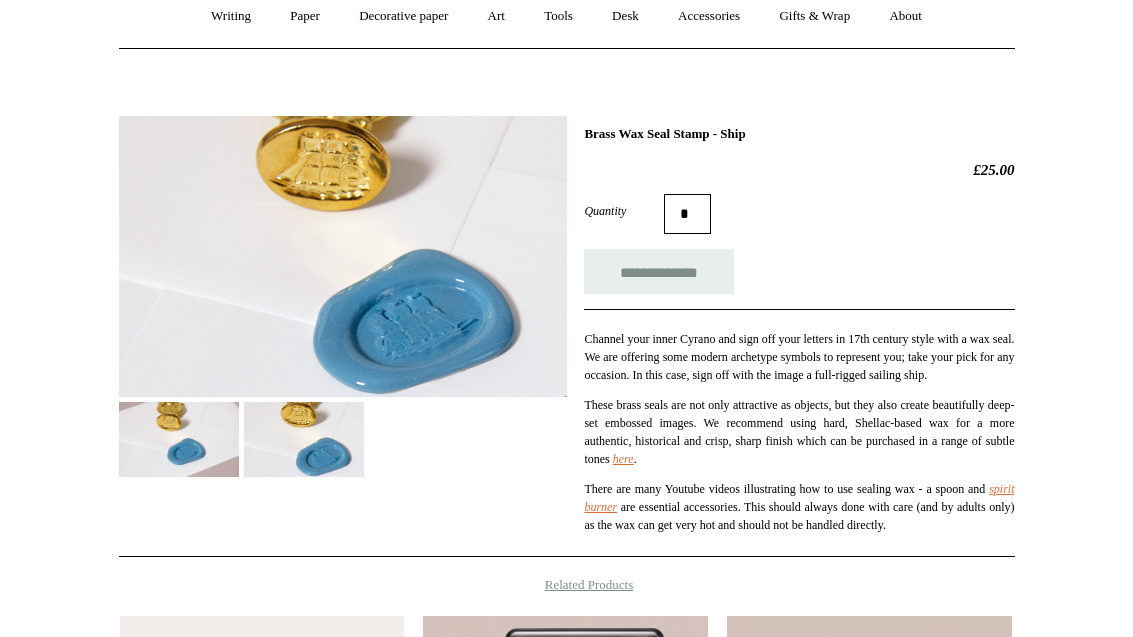 click at bounding box center (179, 439) 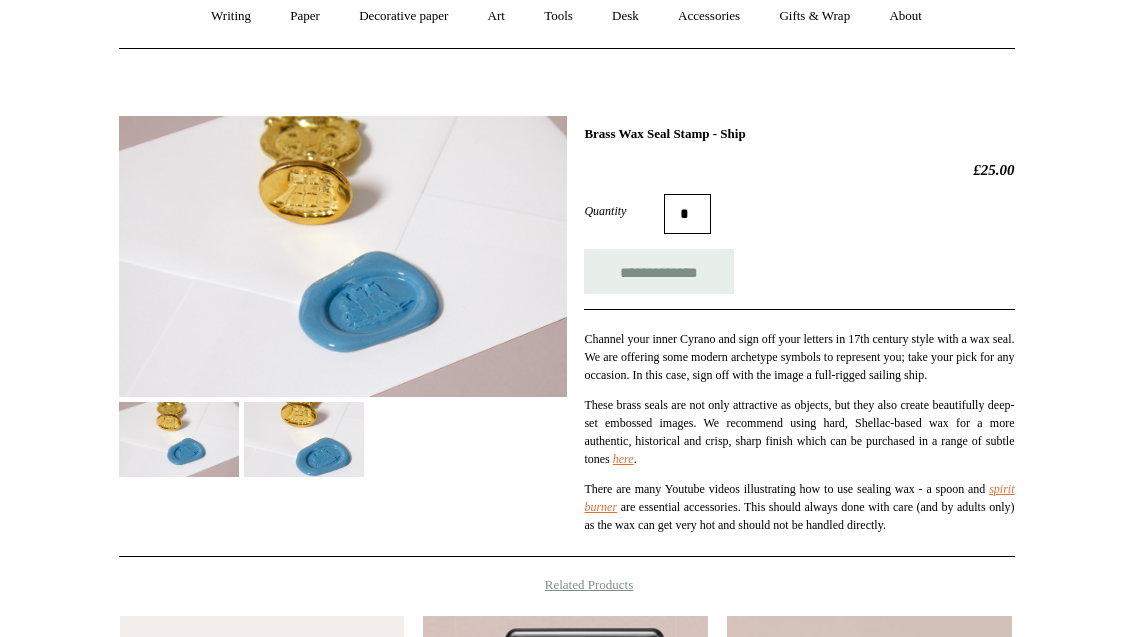 click on "**********" at bounding box center (659, 271) 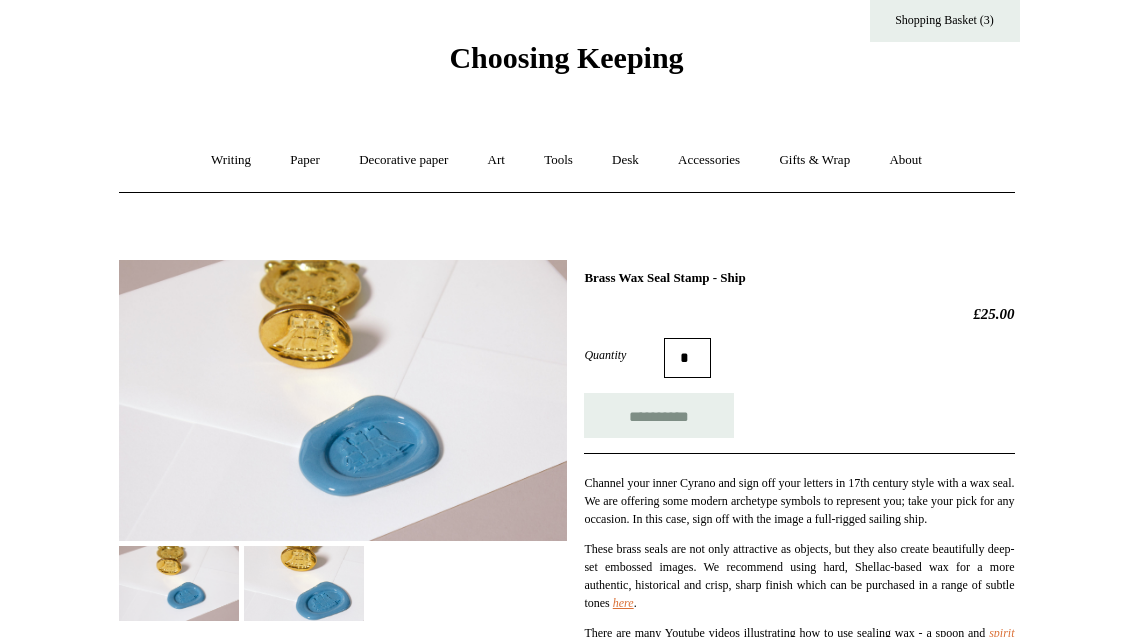 scroll, scrollTop: 16, scrollLeft: 0, axis: vertical 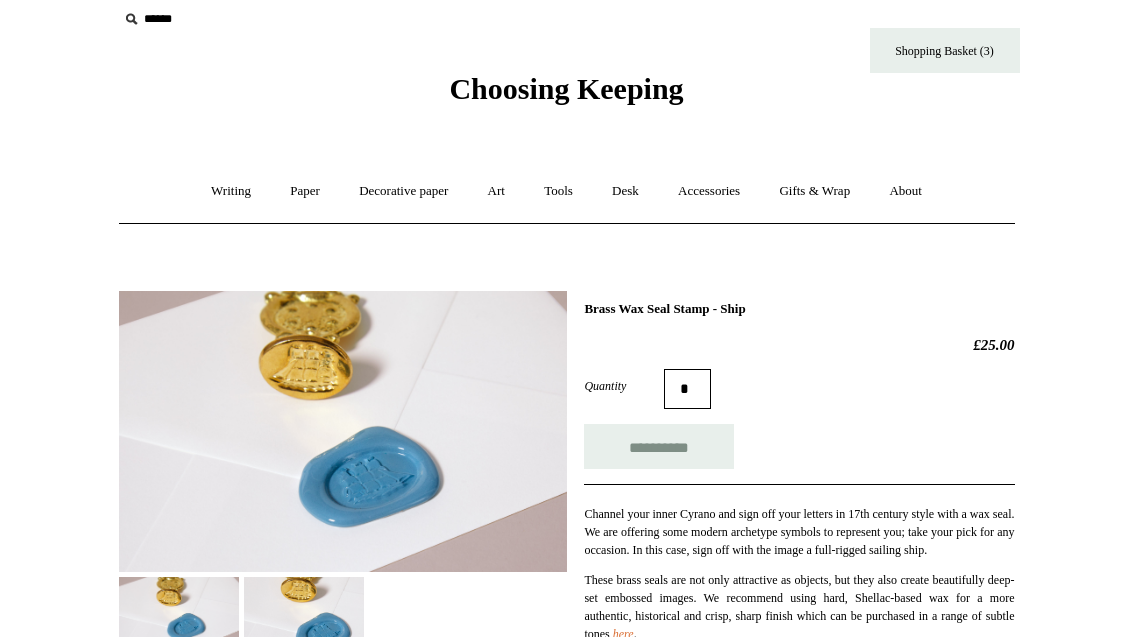 type on "**********" 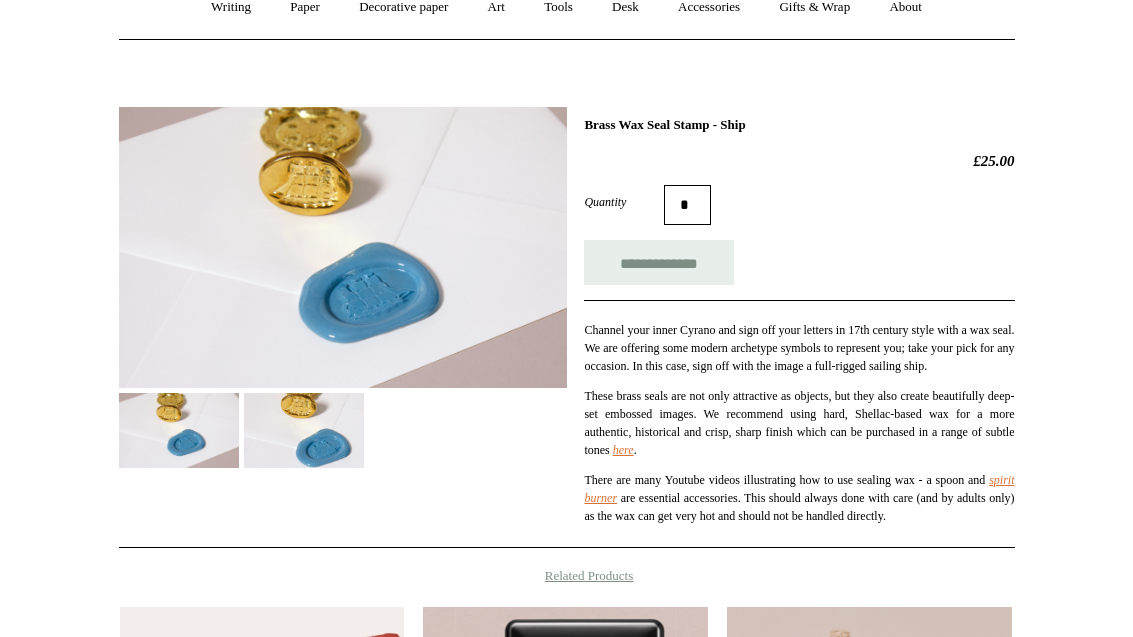 scroll, scrollTop: 0, scrollLeft: 0, axis: both 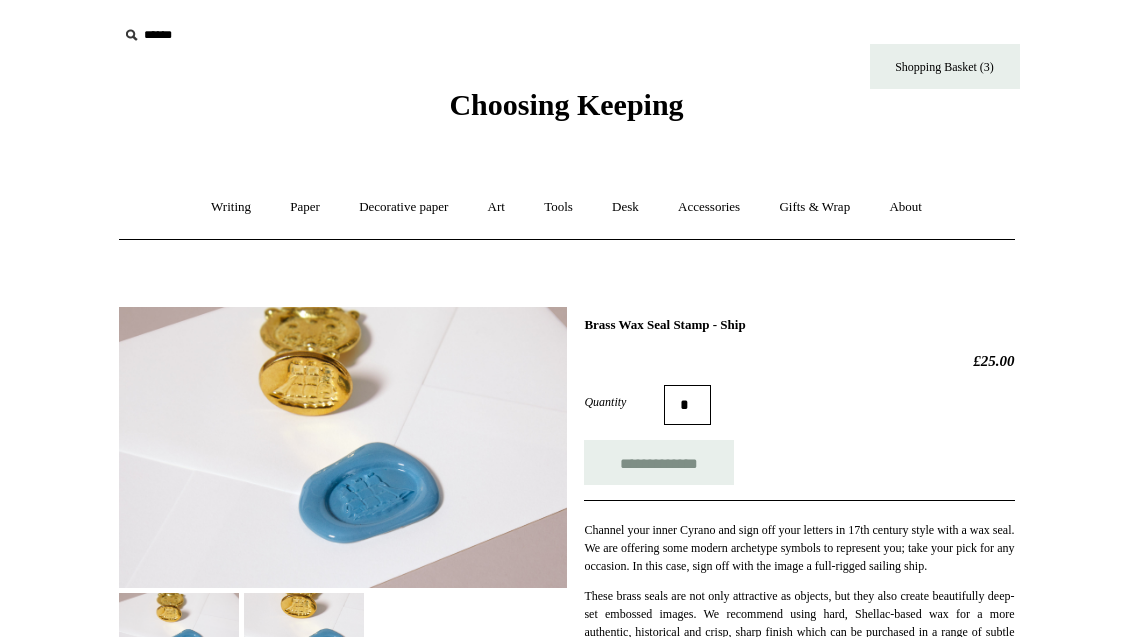 click on "Shopping Basket (3)" at bounding box center [945, 66] 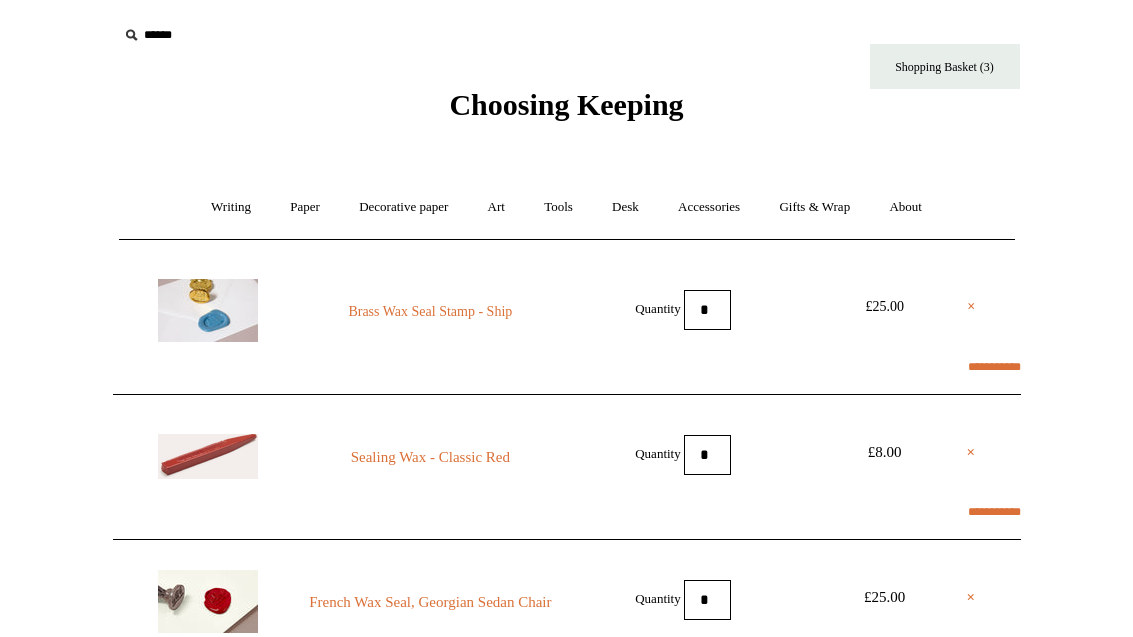 scroll, scrollTop: 0, scrollLeft: 0, axis: both 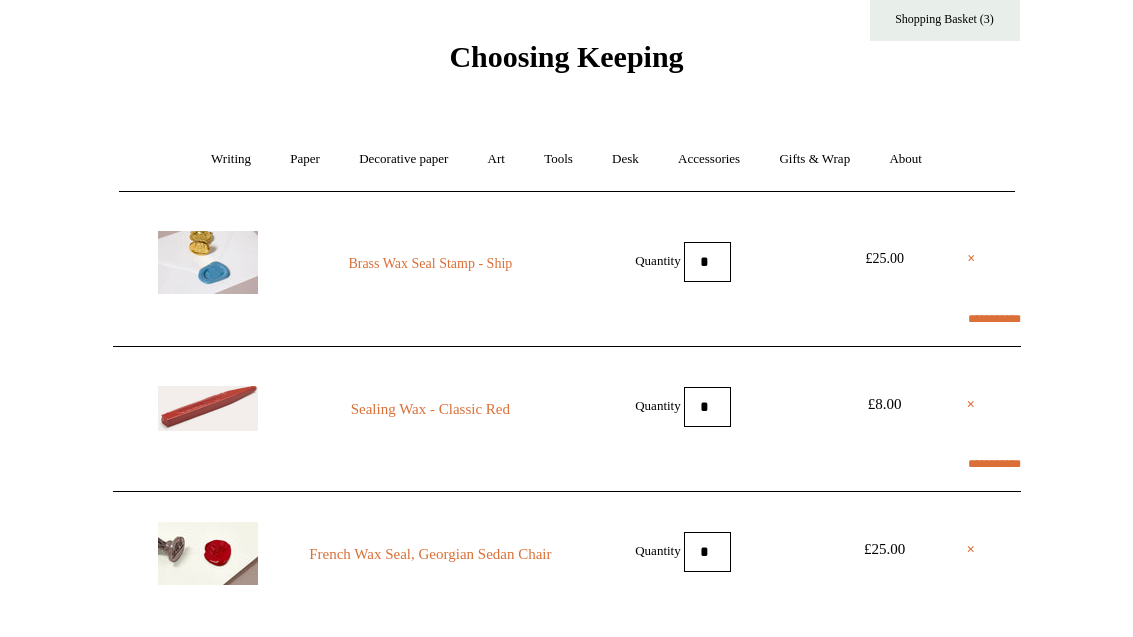 select on "**********" 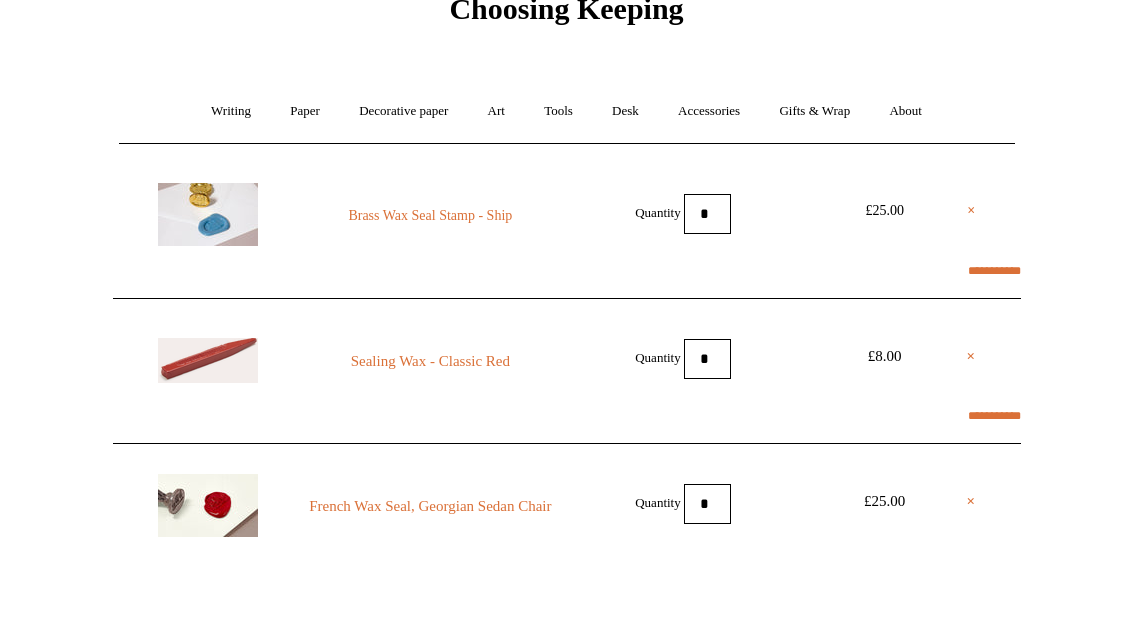 select on "*******" 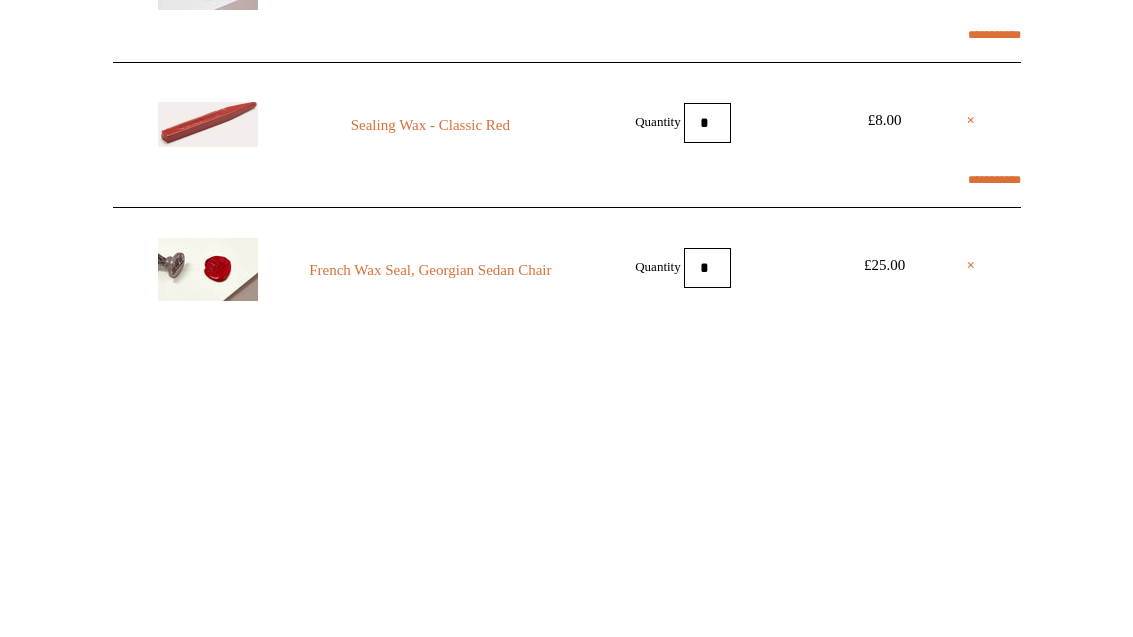 type on "*" 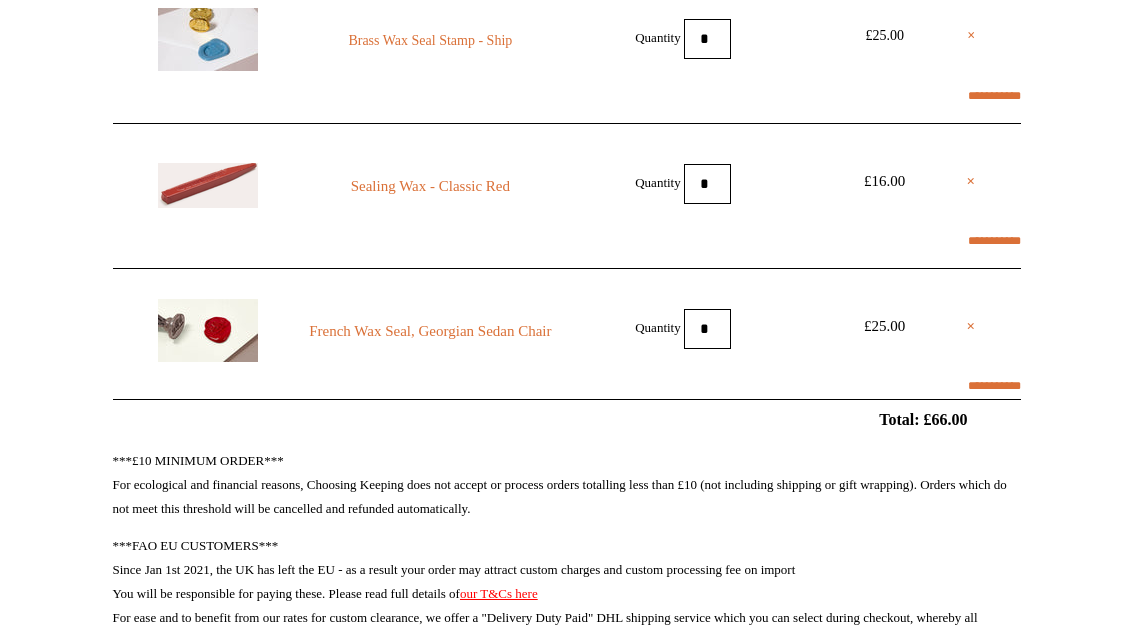 scroll, scrollTop: 265, scrollLeft: 0, axis: vertical 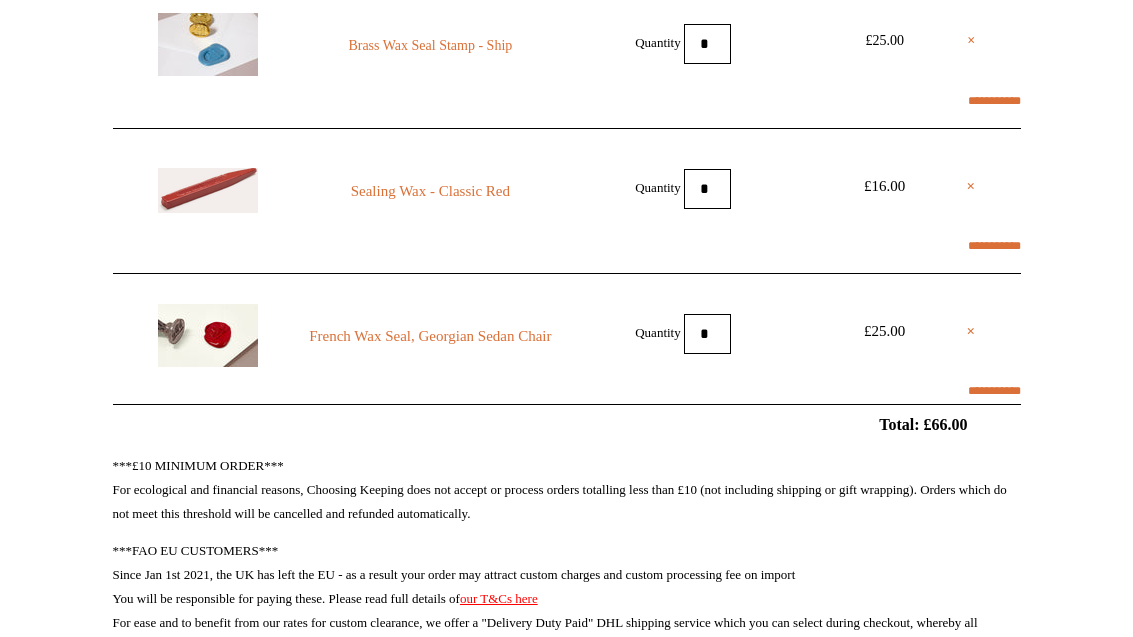 click on "**********" at bounding box center (994, 247) 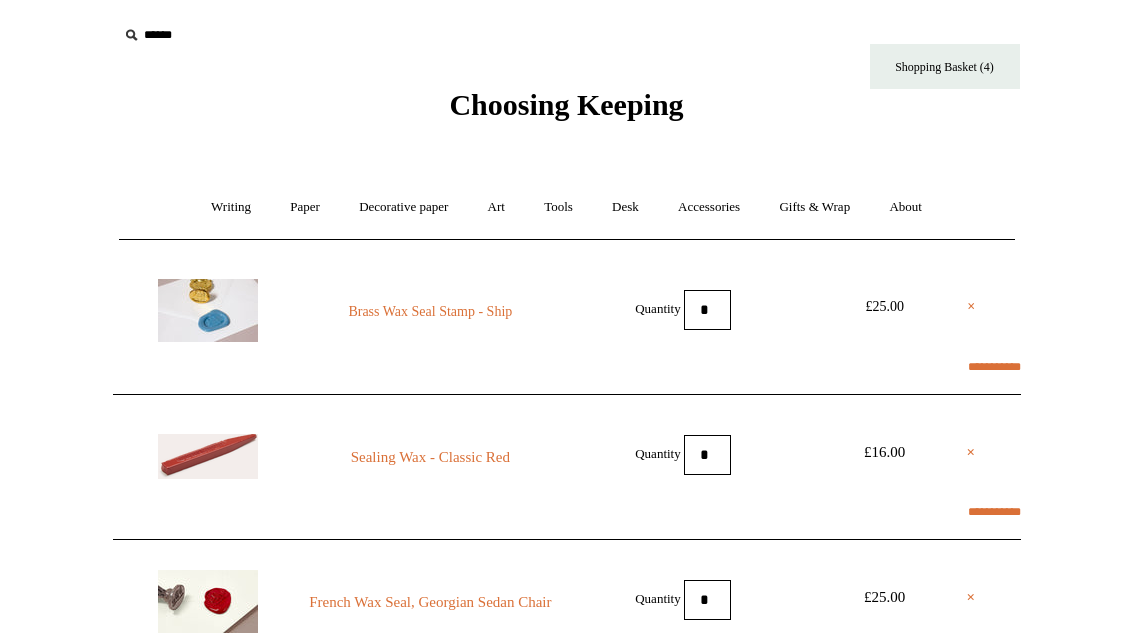 scroll, scrollTop: 0, scrollLeft: 0, axis: both 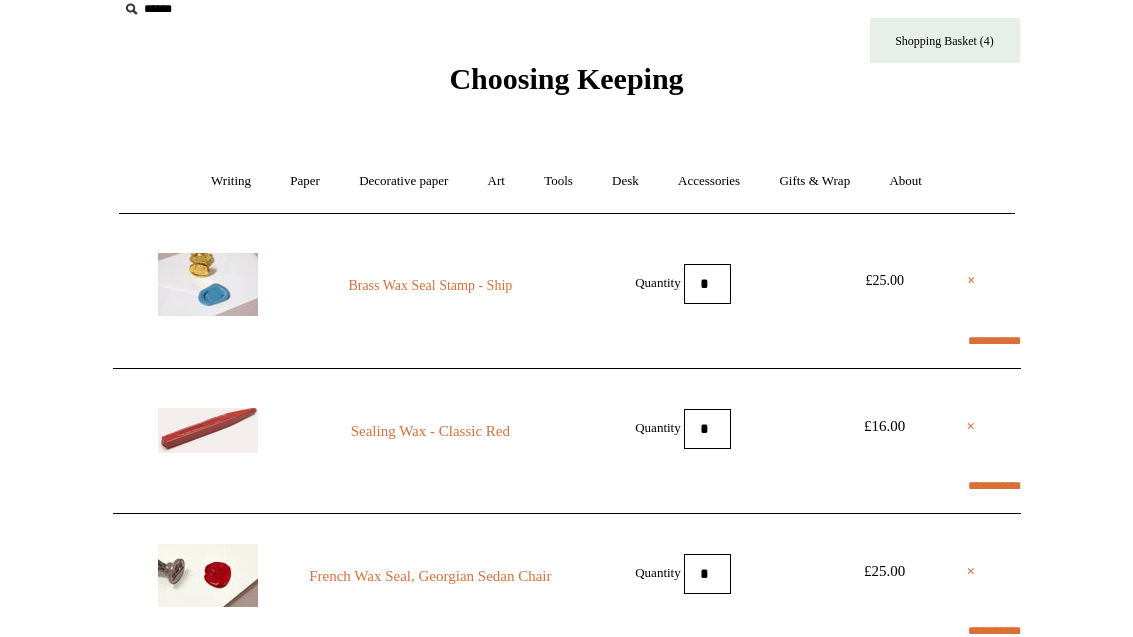 select on "**********" 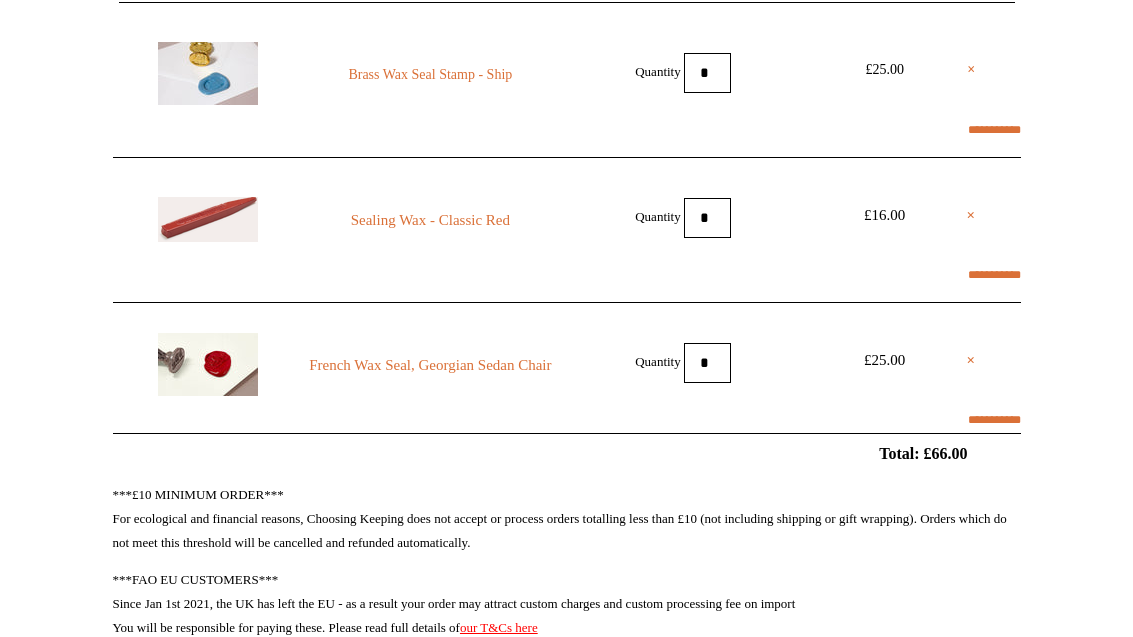 select on "*******" 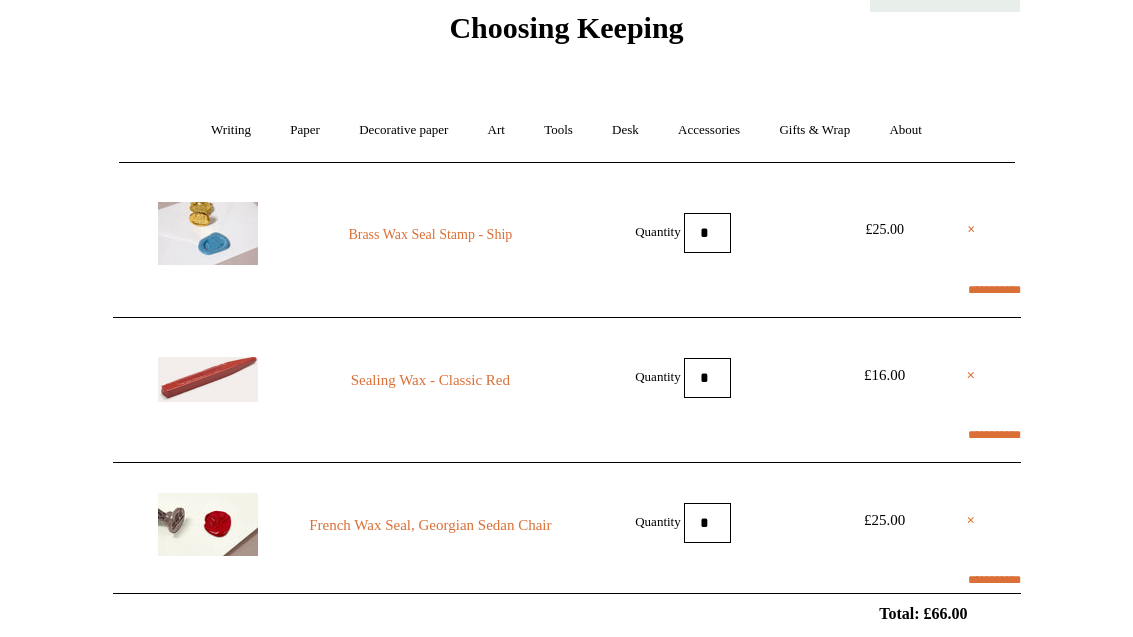 scroll, scrollTop: 0, scrollLeft: 0, axis: both 